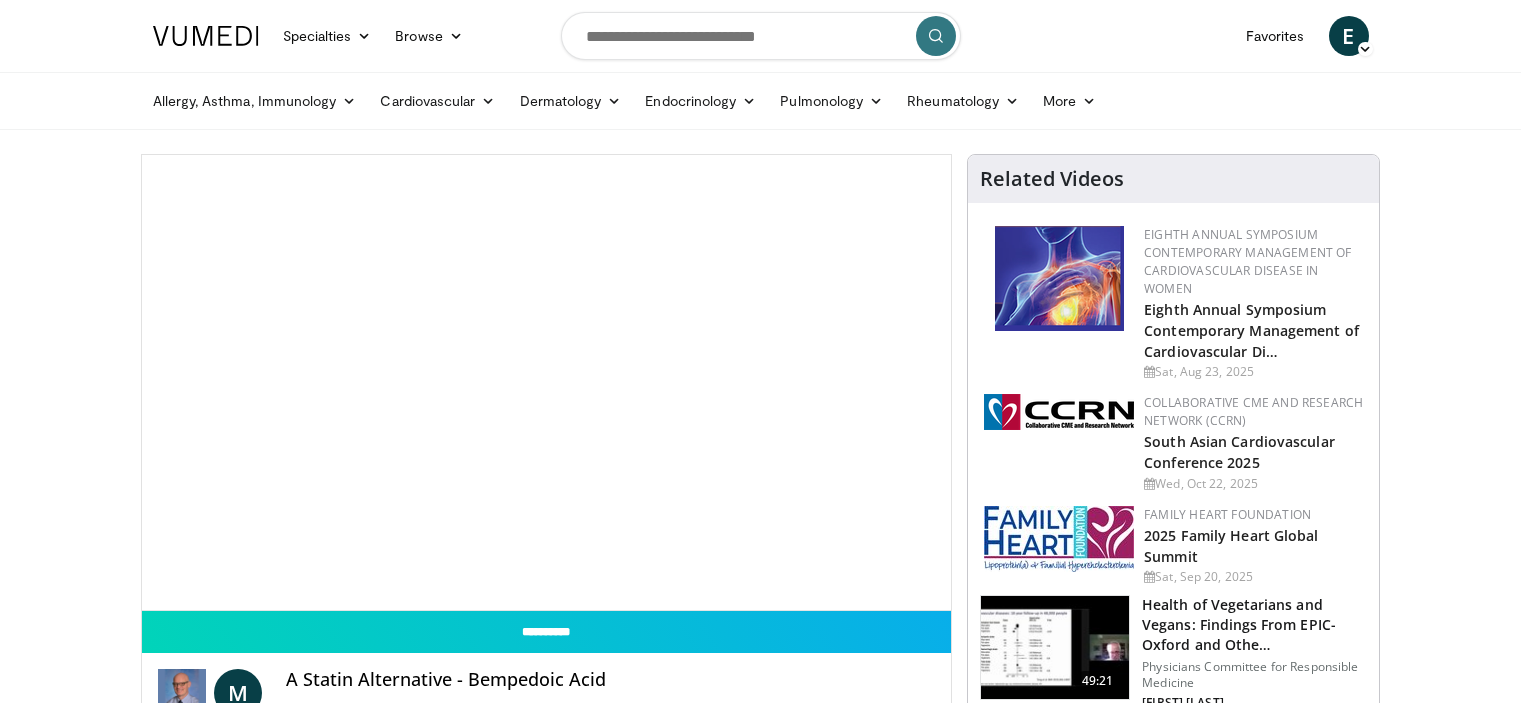 scroll, scrollTop: 0, scrollLeft: 0, axis: both 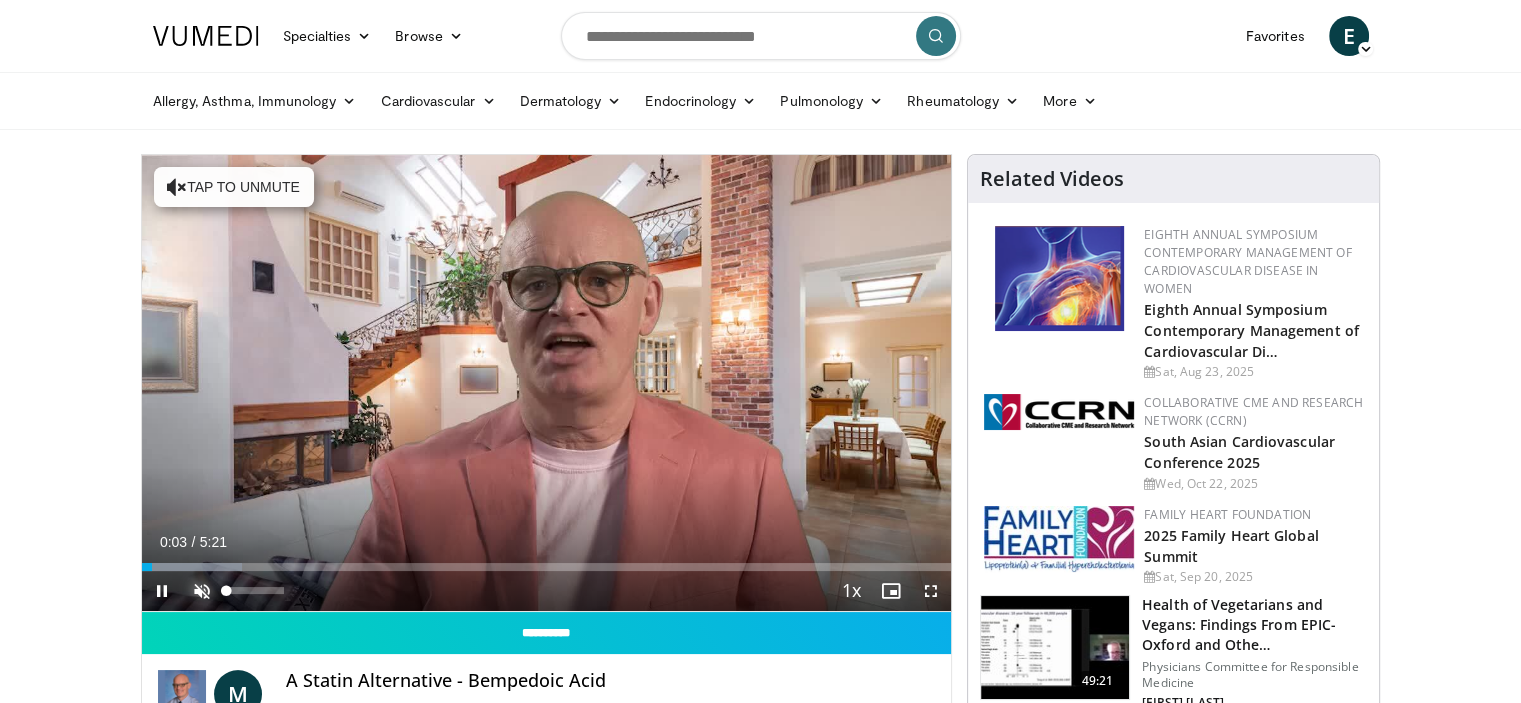 click at bounding box center [202, 591] 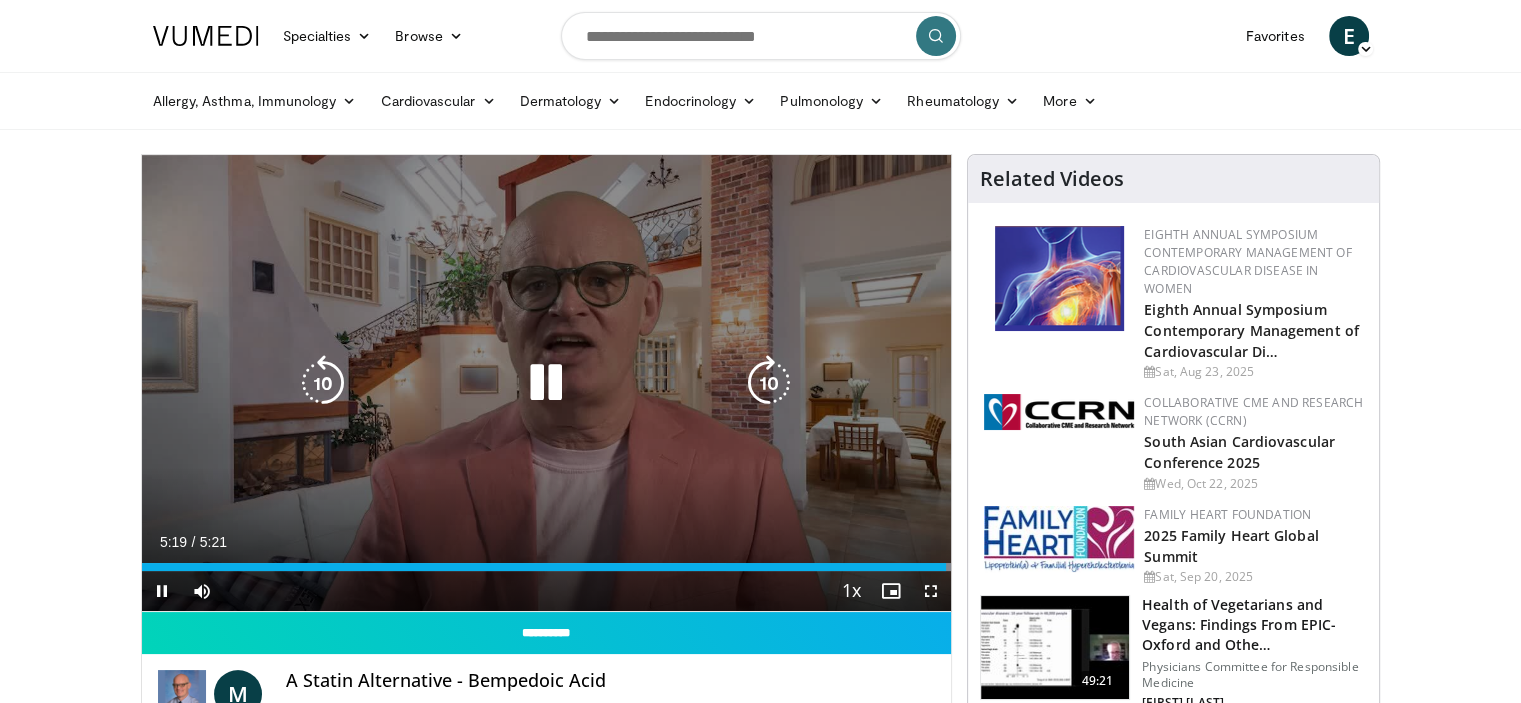 click at bounding box center [546, 383] 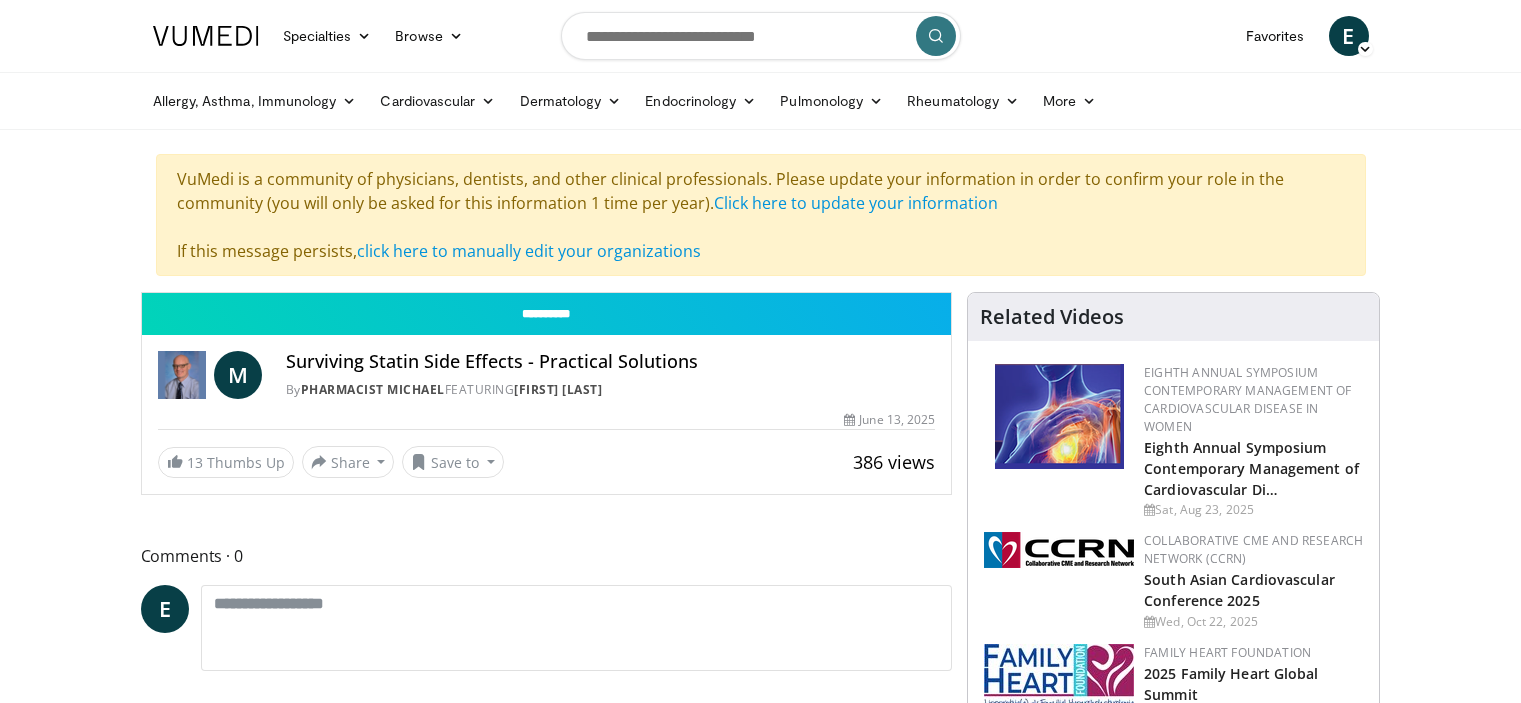 scroll, scrollTop: 0, scrollLeft: 0, axis: both 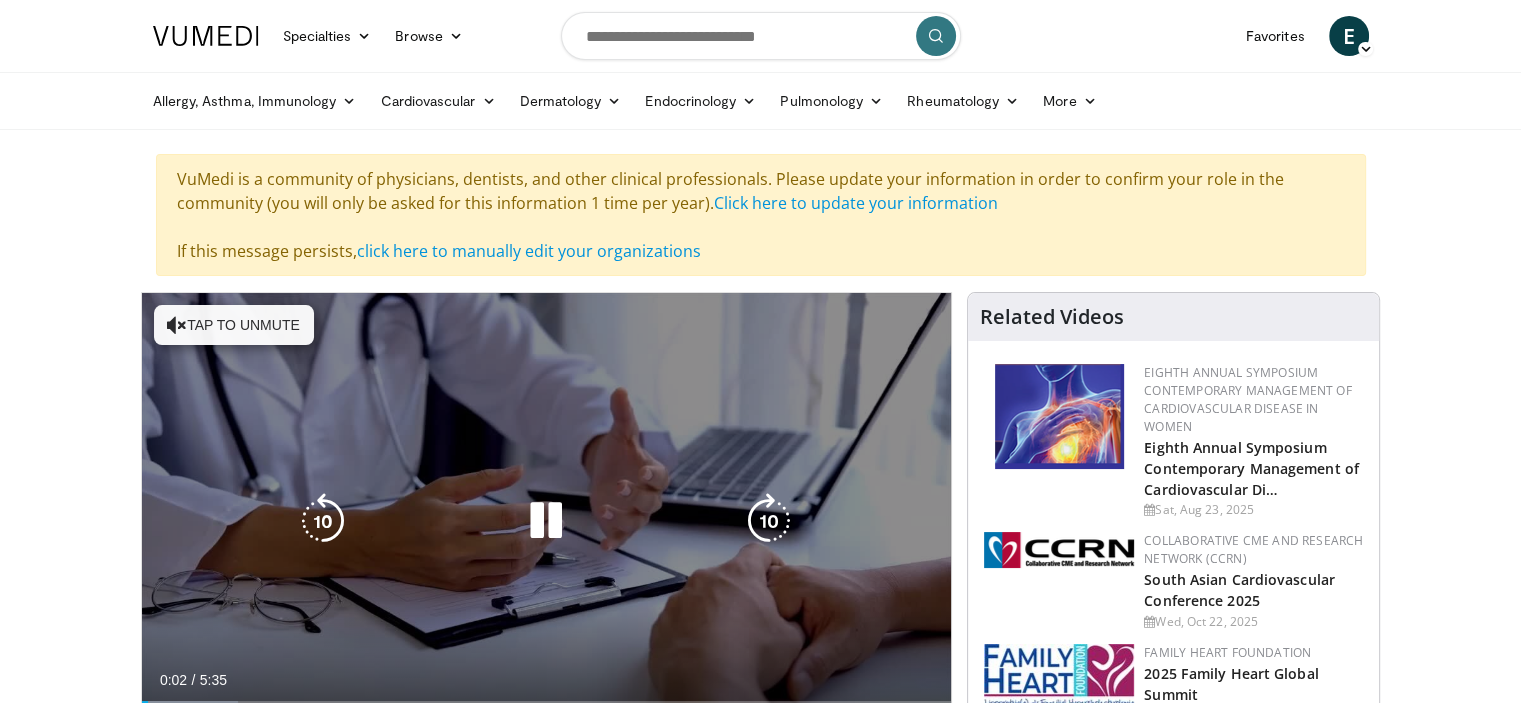 click on "Tap to unmute" at bounding box center (234, 325) 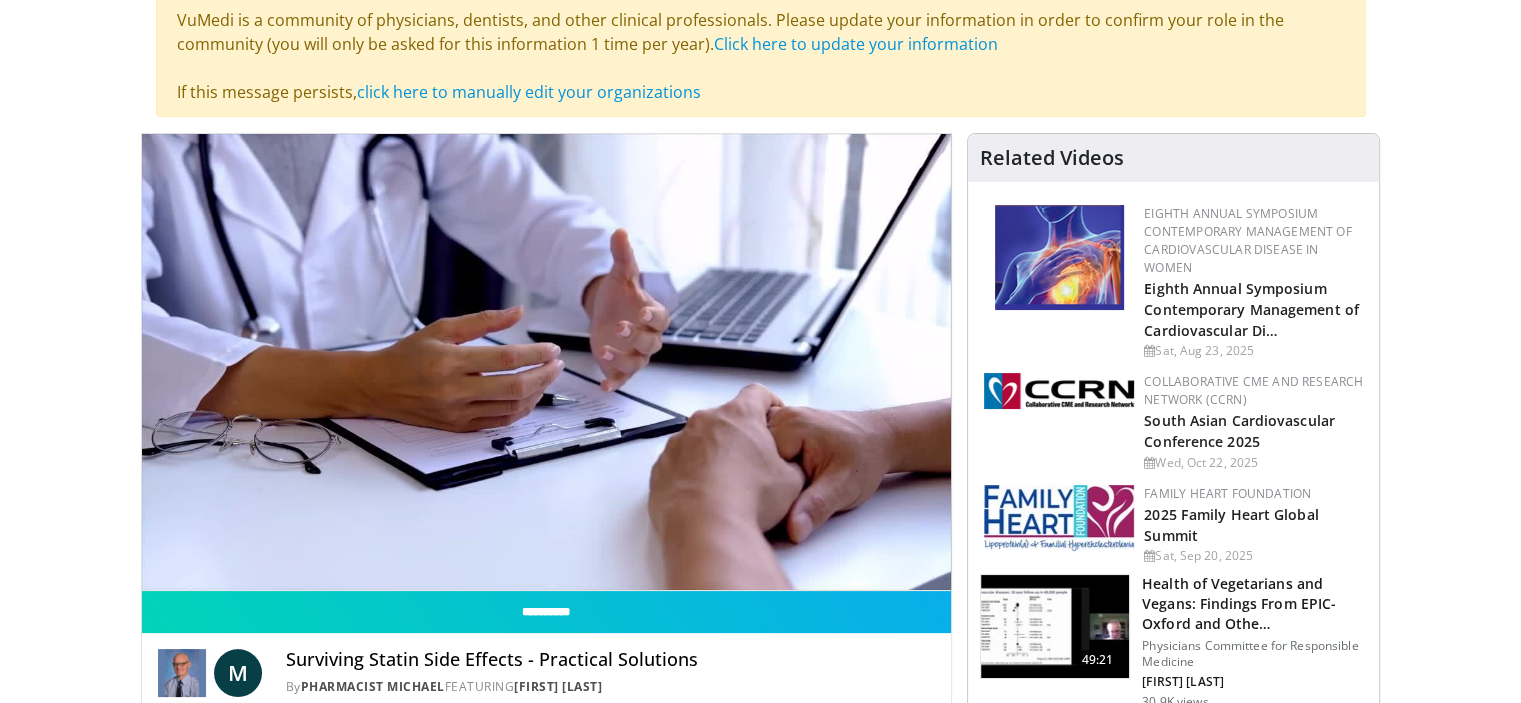 scroll, scrollTop: 160, scrollLeft: 0, axis: vertical 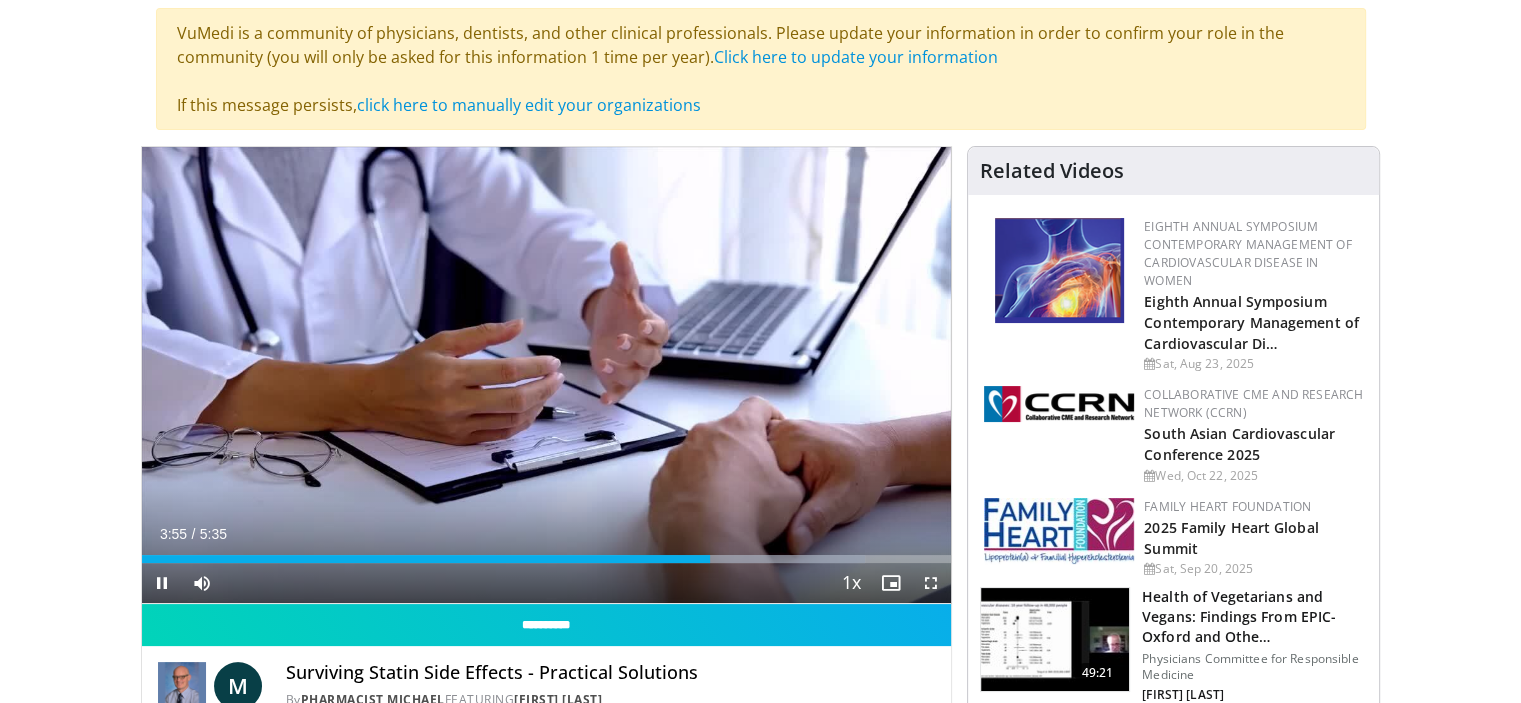 click on "**********" at bounding box center [547, 375] 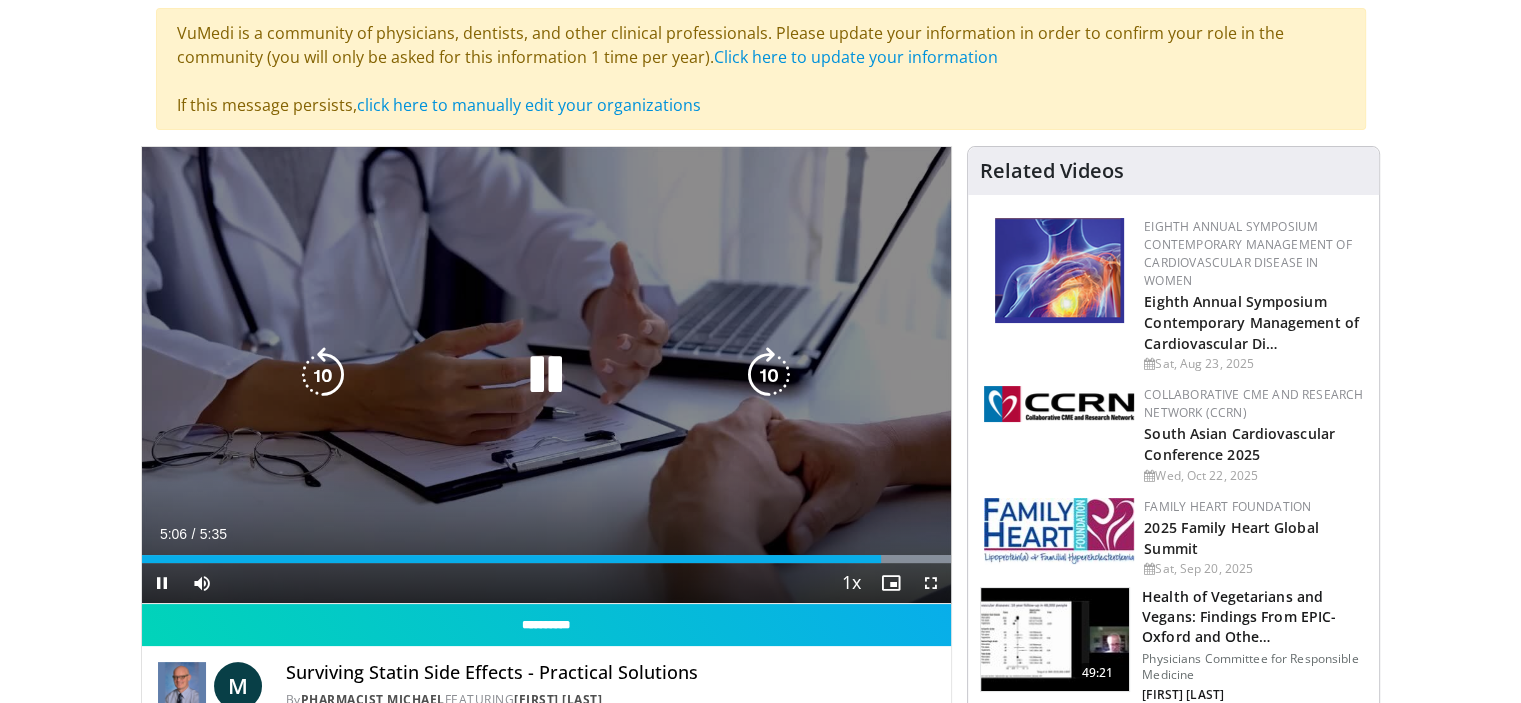 click at bounding box center (546, 375) 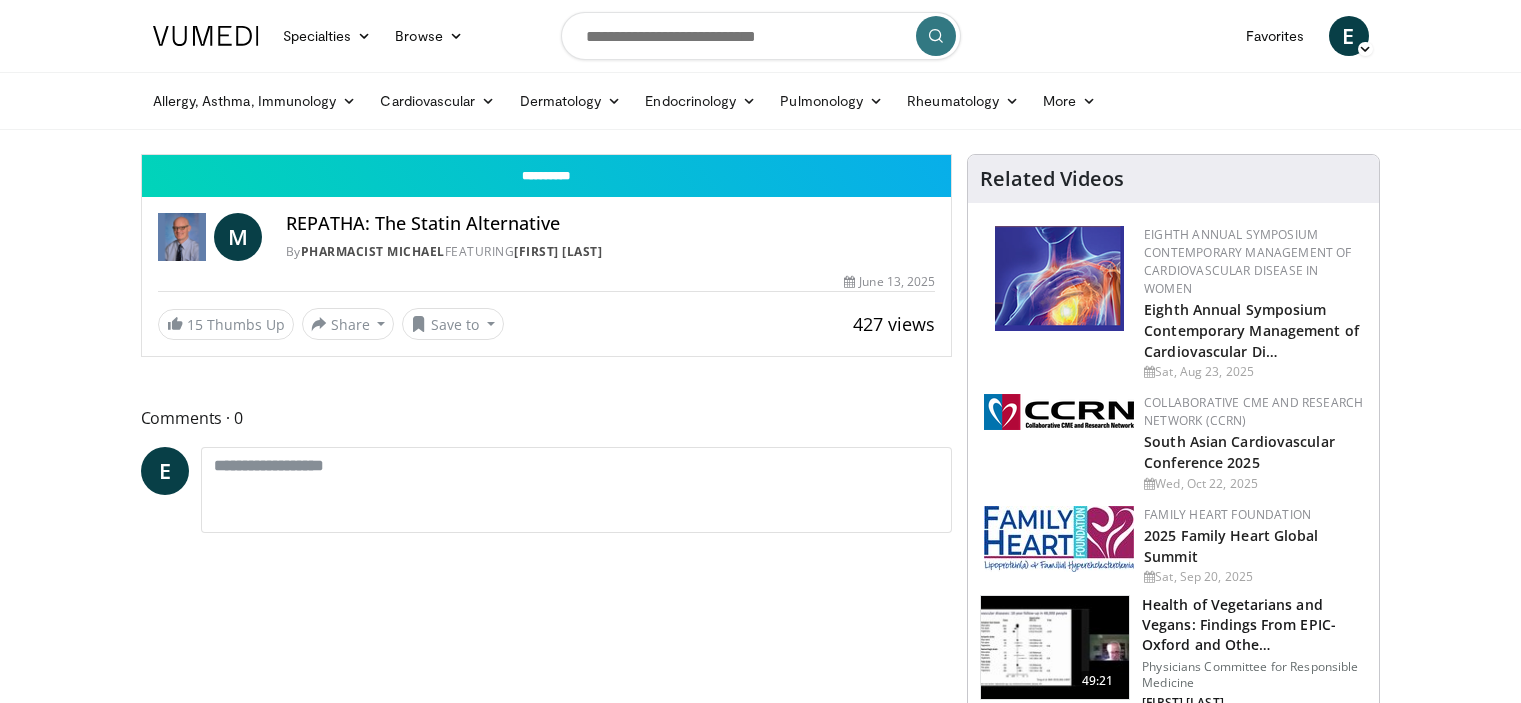 scroll, scrollTop: 0, scrollLeft: 0, axis: both 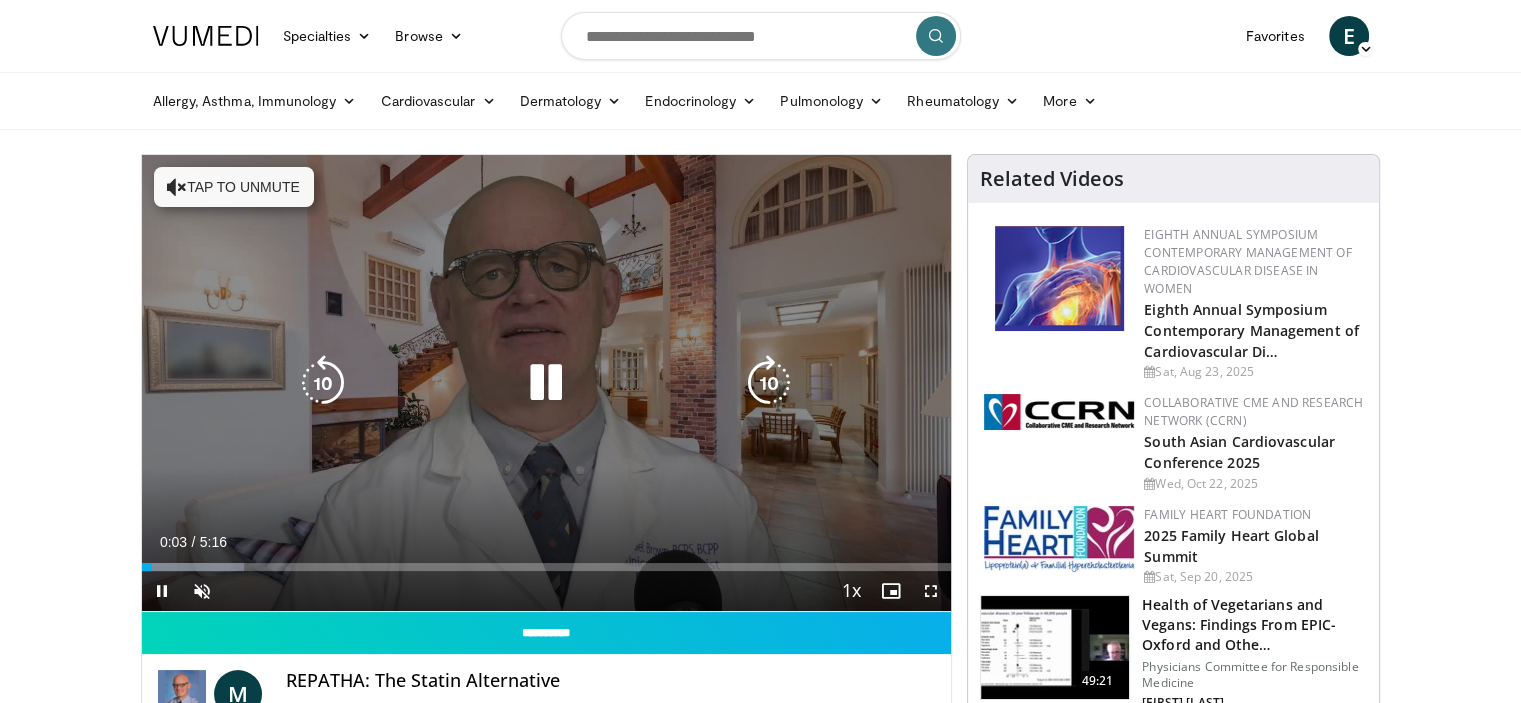 click on "Tap to unmute" at bounding box center [234, 187] 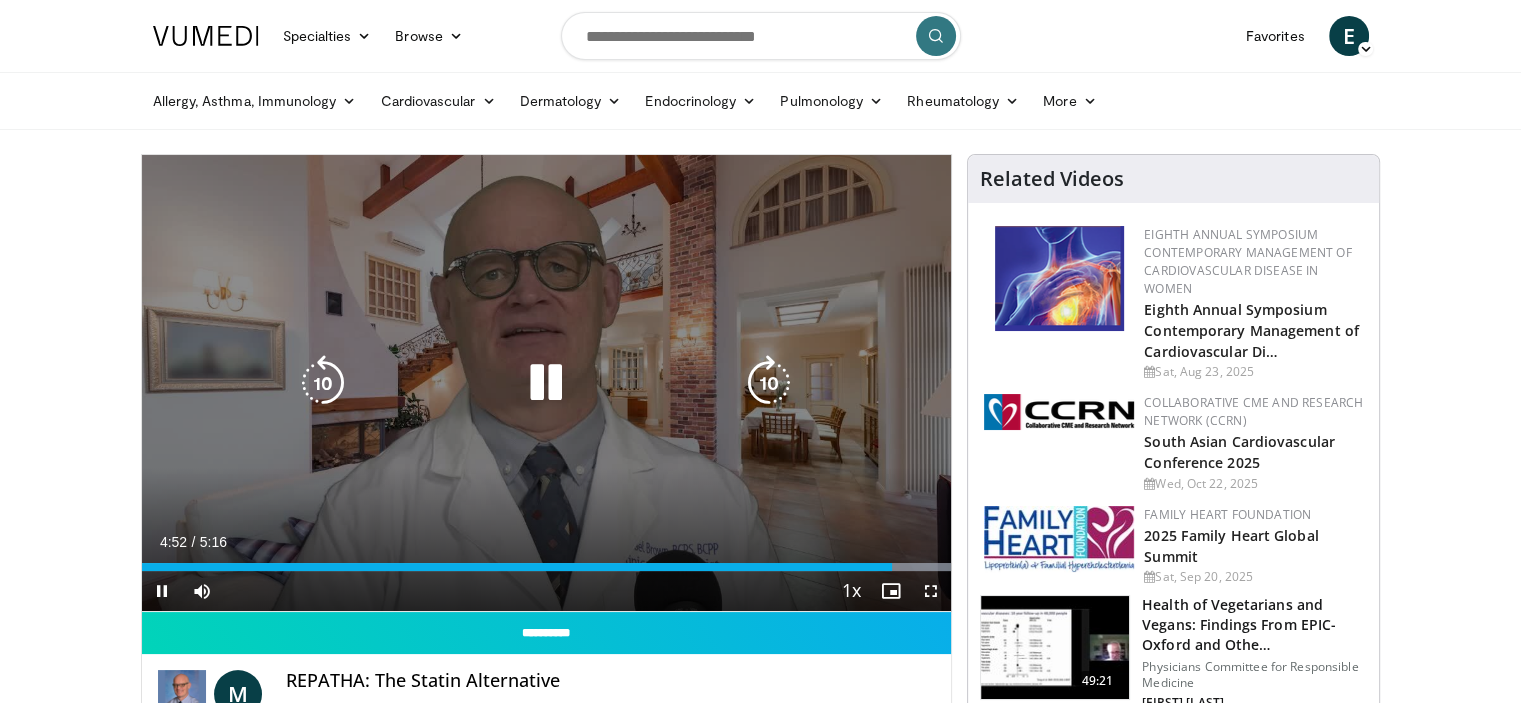 click at bounding box center [546, 383] 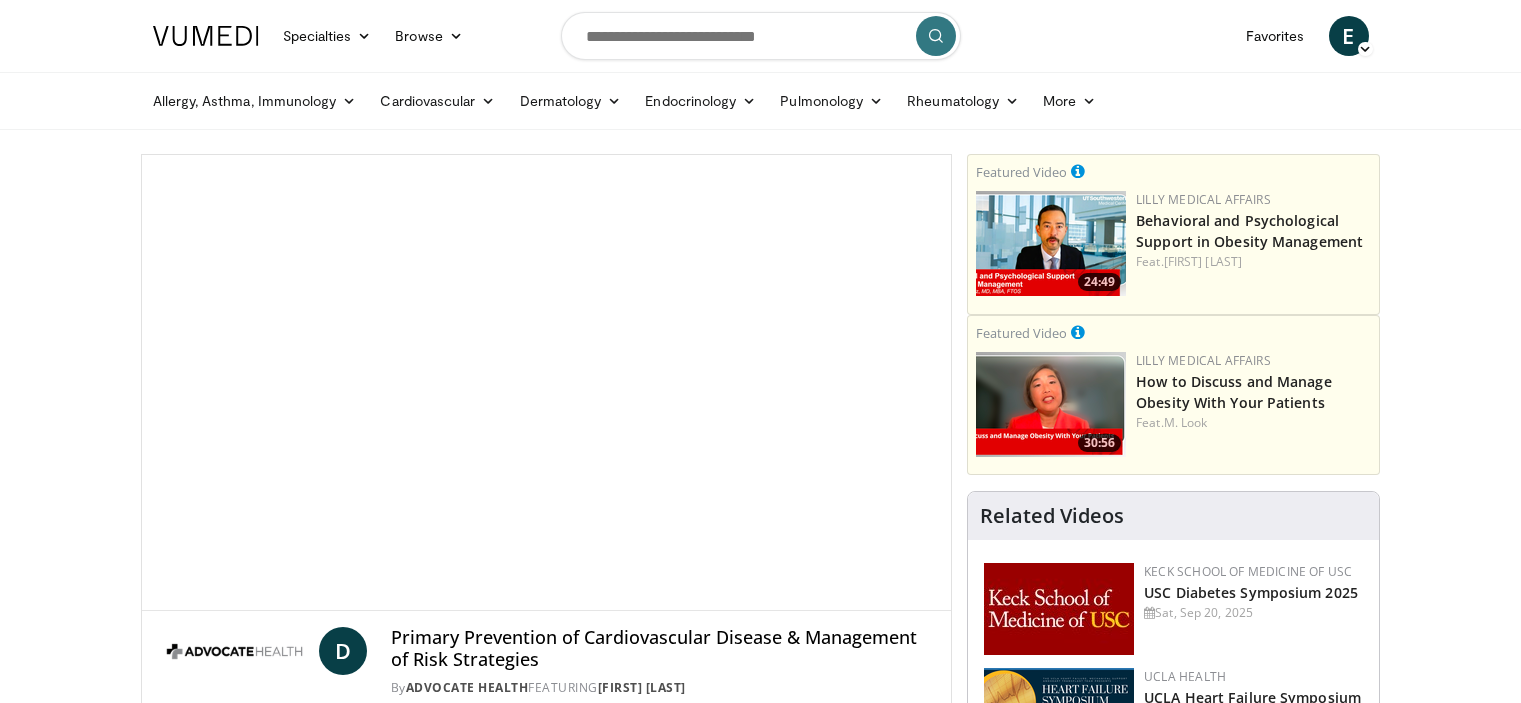 scroll, scrollTop: 0, scrollLeft: 0, axis: both 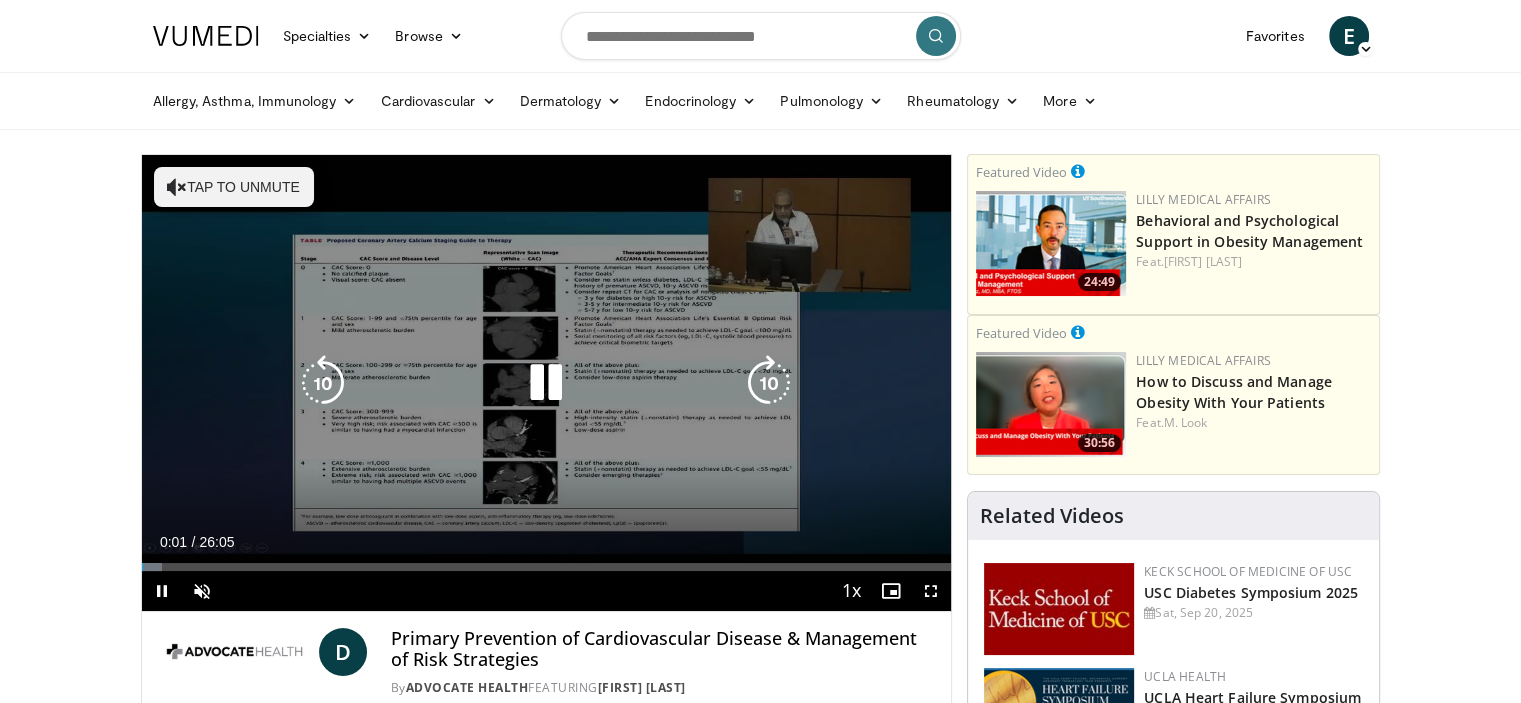 click on "Tap to unmute" at bounding box center (234, 187) 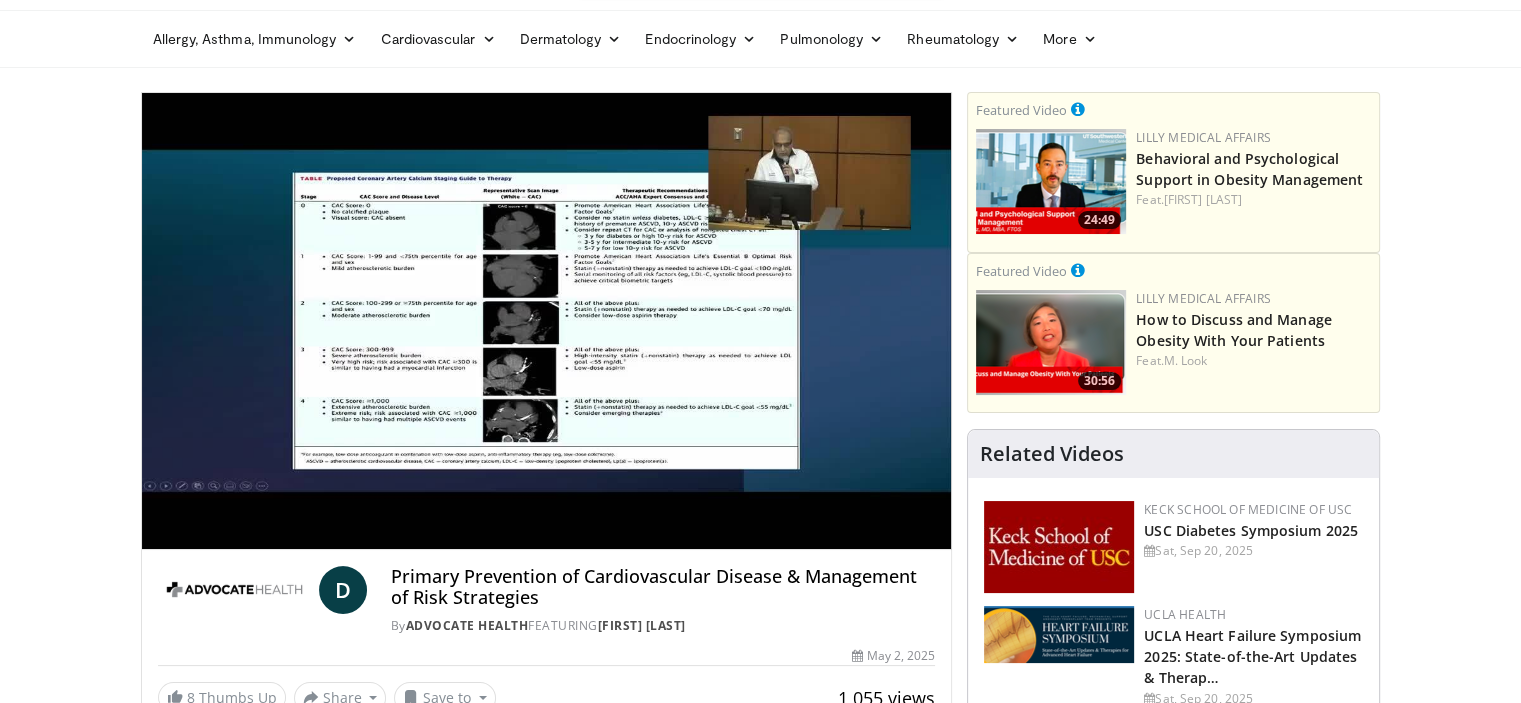 scroll, scrollTop: 80, scrollLeft: 0, axis: vertical 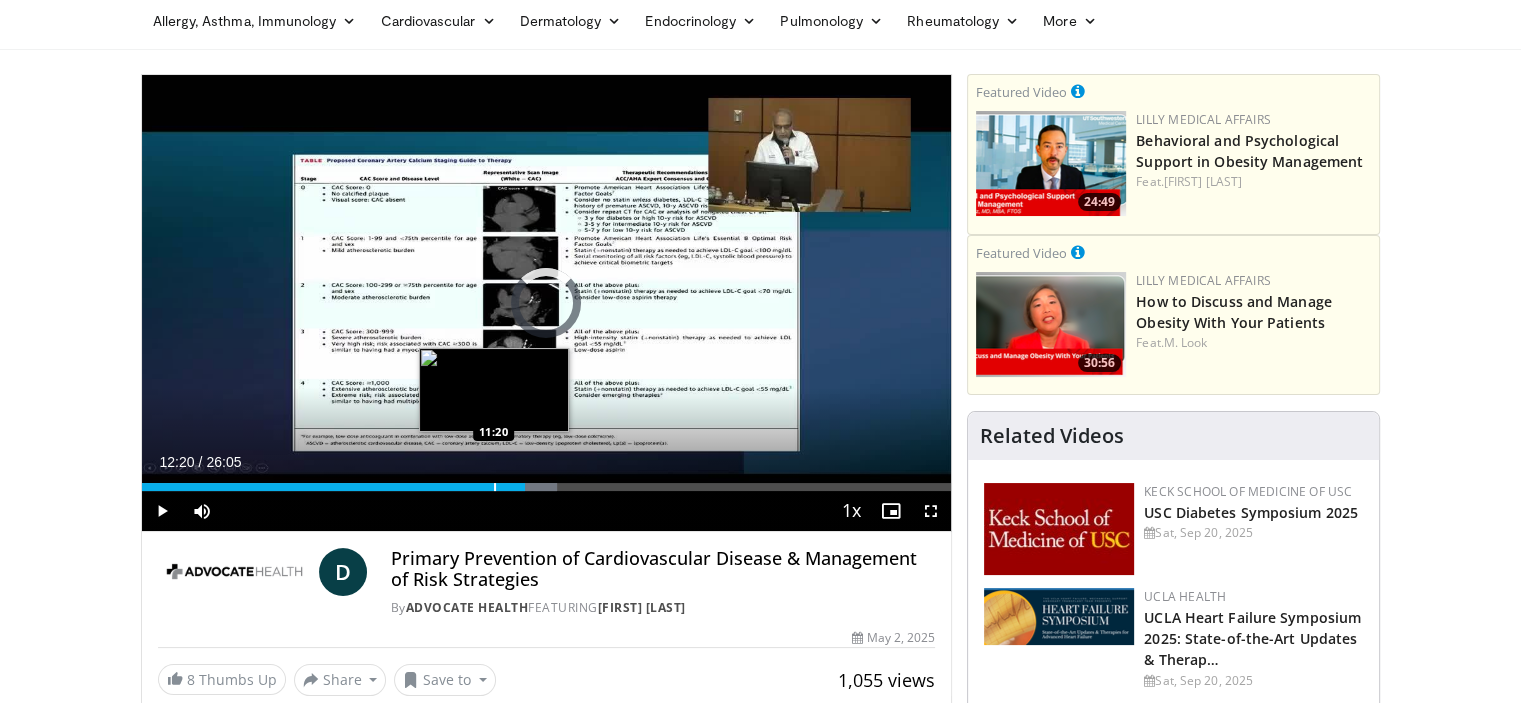 click on "Loaded :  51.34% 11:20 11:20" at bounding box center (547, 481) 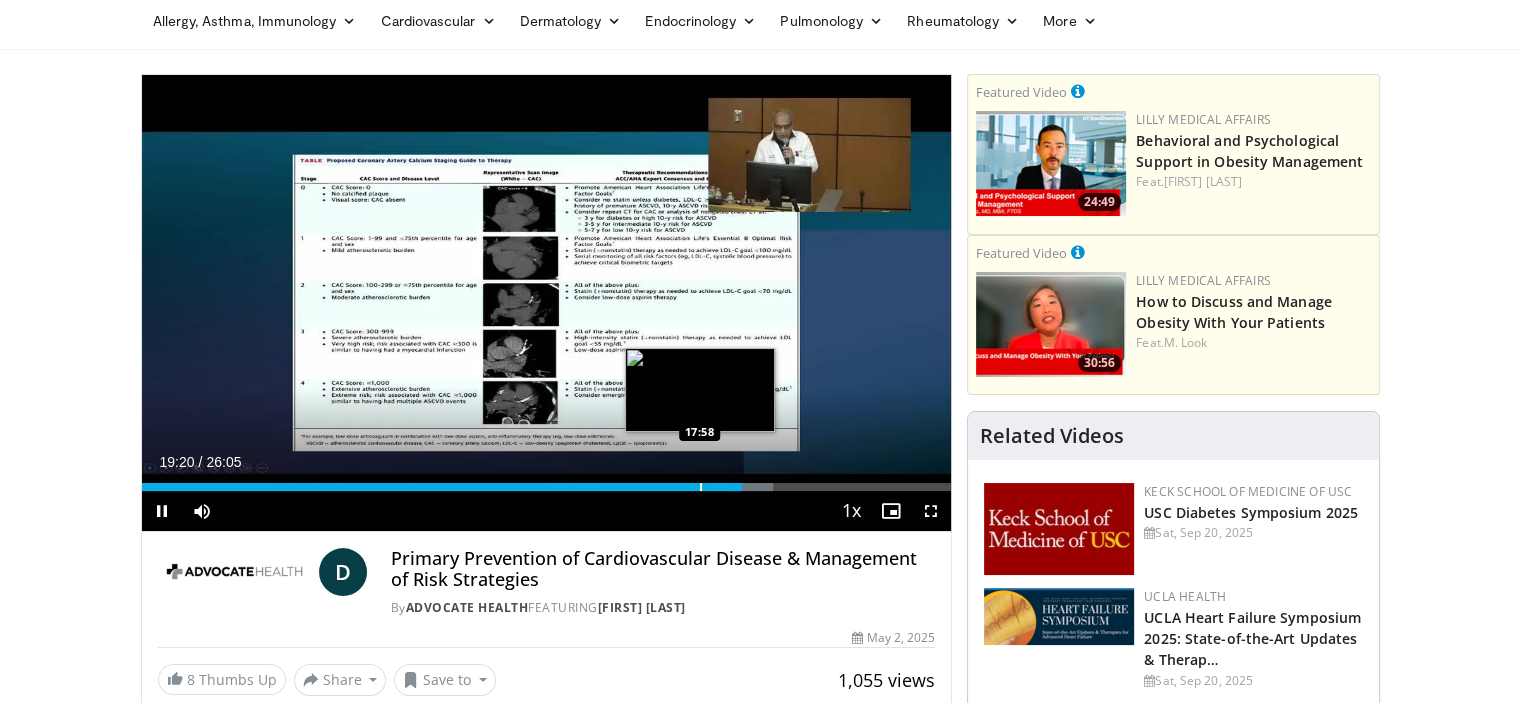 click at bounding box center (701, 487) 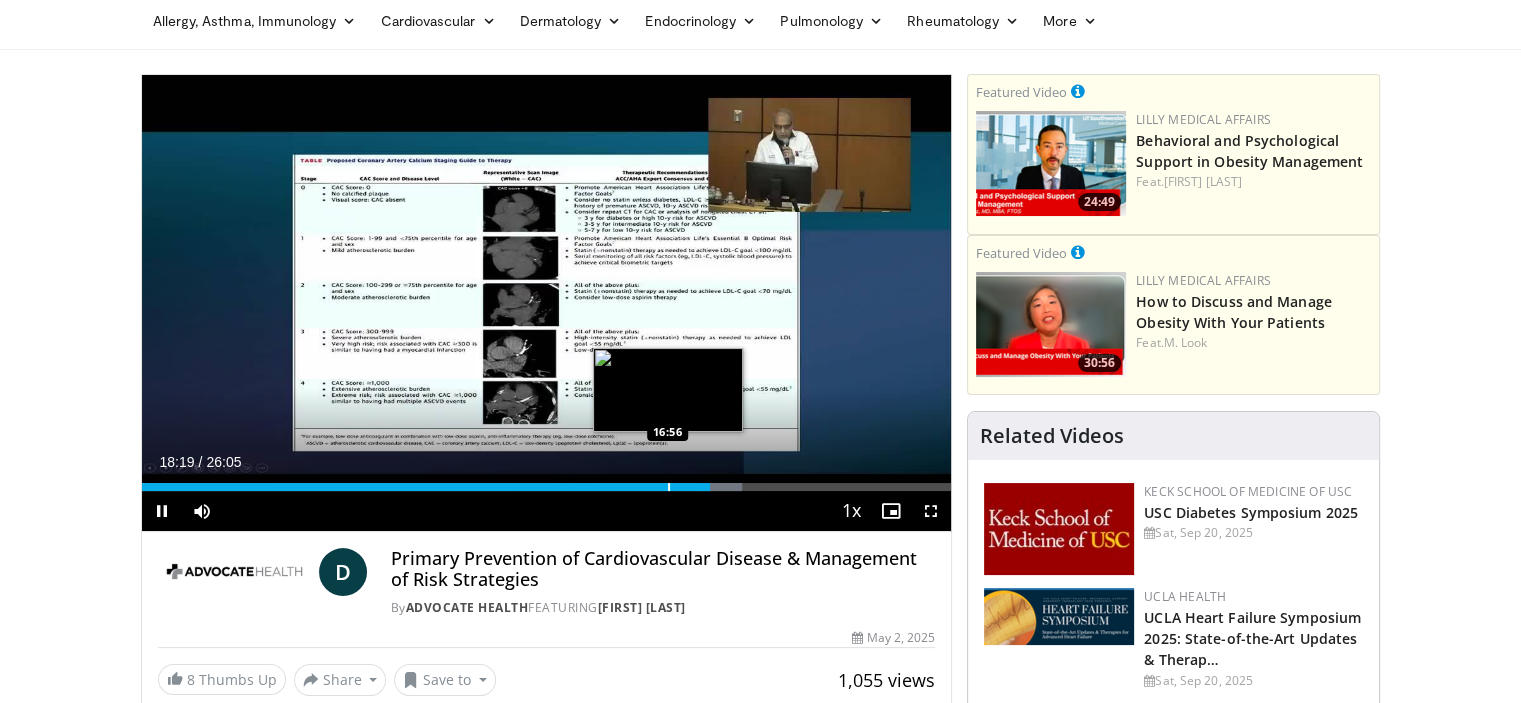 click at bounding box center (669, 487) 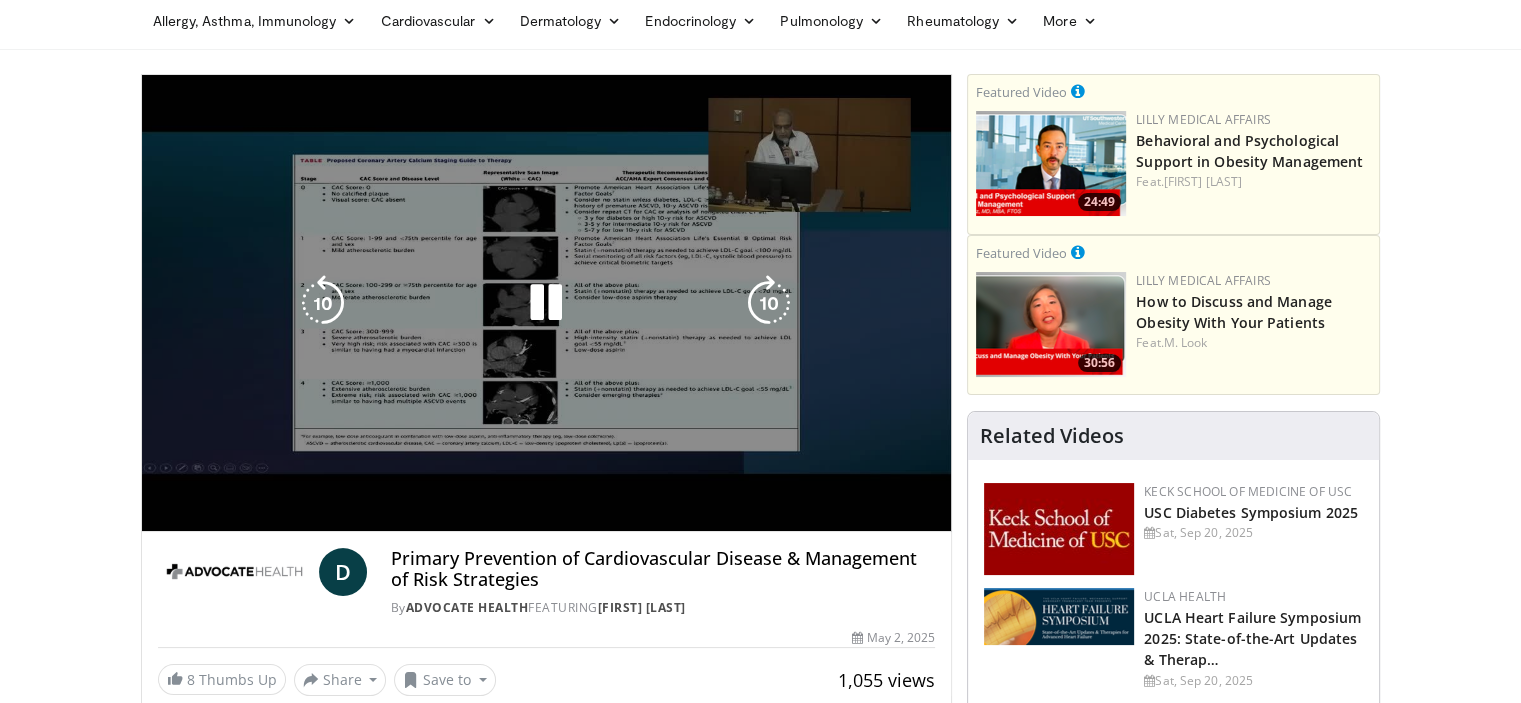 click on "**********" at bounding box center (547, 303) 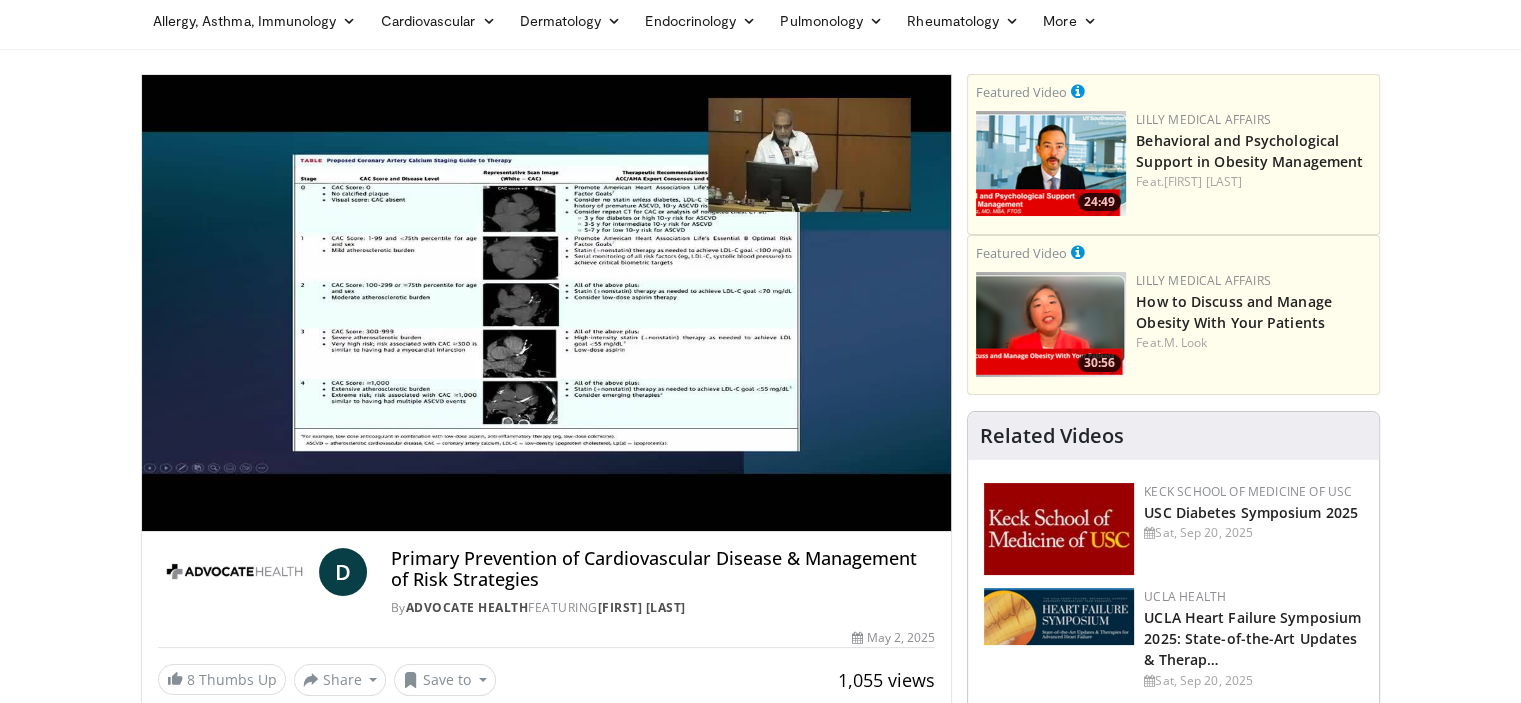 click on "10 seconds
Tap to unmute" at bounding box center (547, 303) 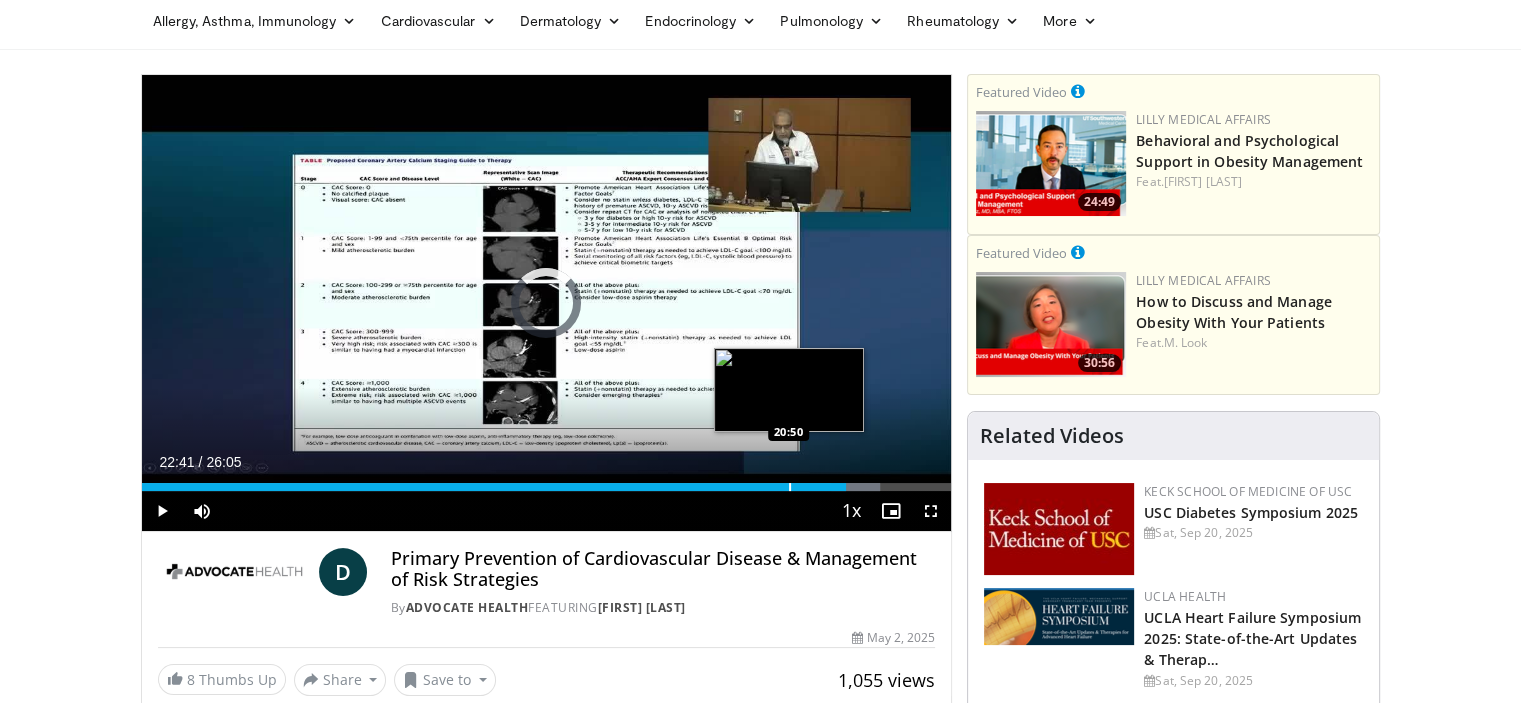 click on "22:41" at bounding box center (494, 487) 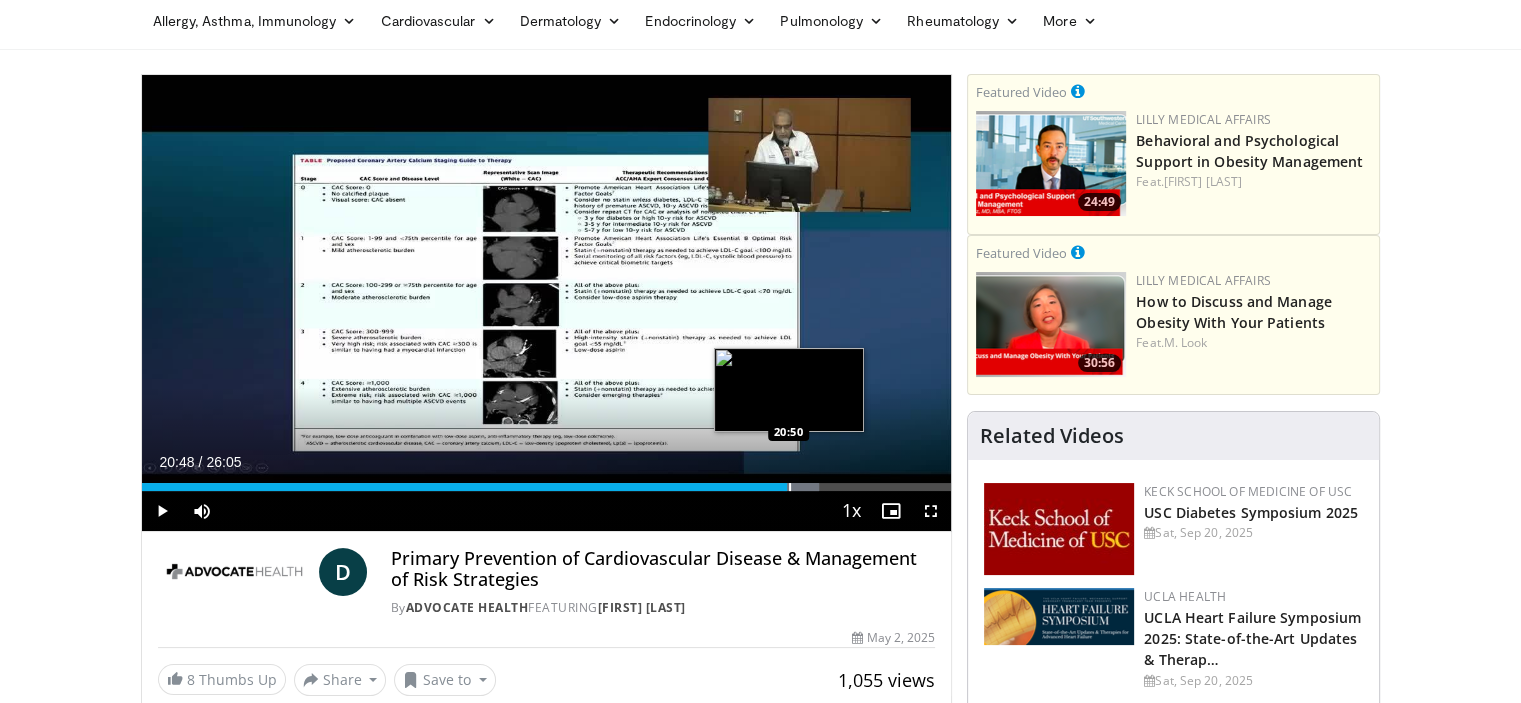 click on "20:48" at bounding box center [465, 487] 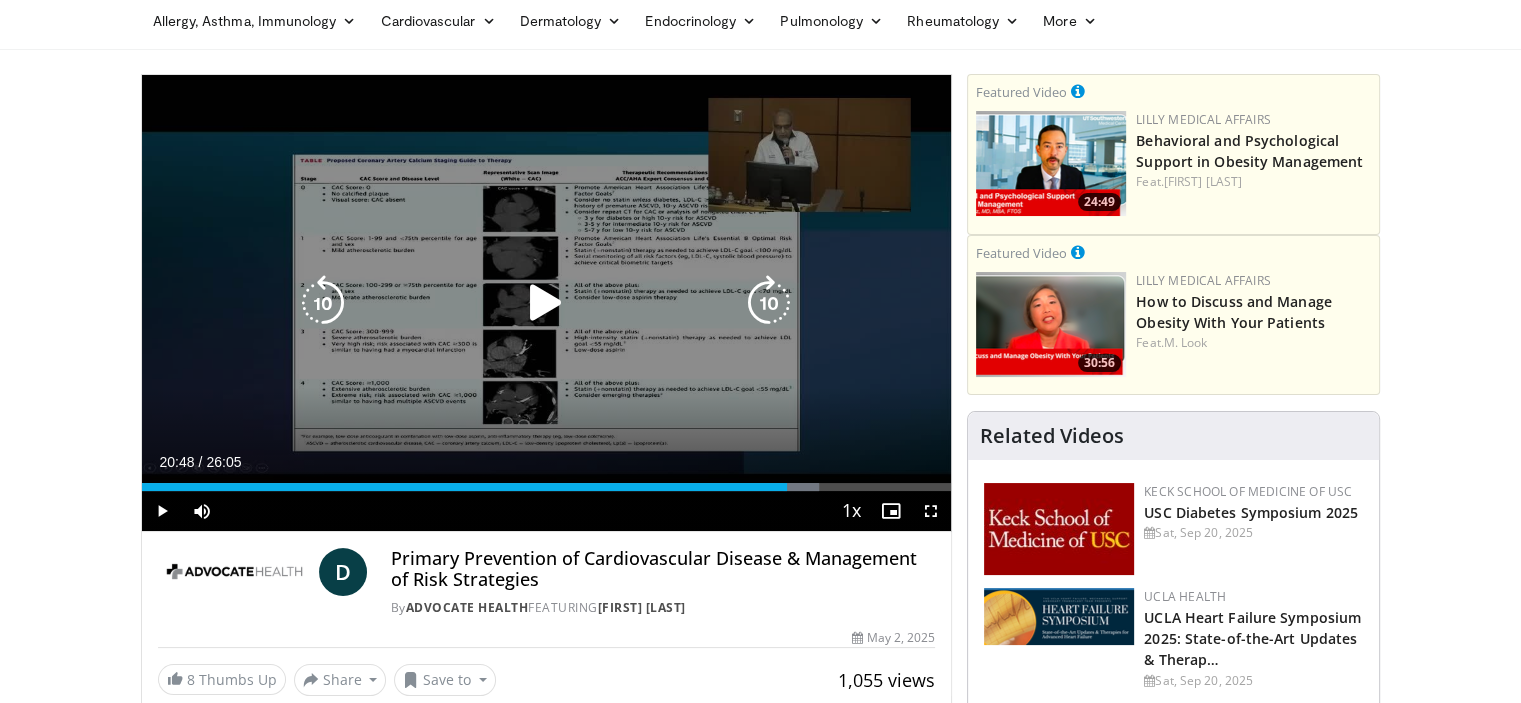 click at bounding box center (546, 303) 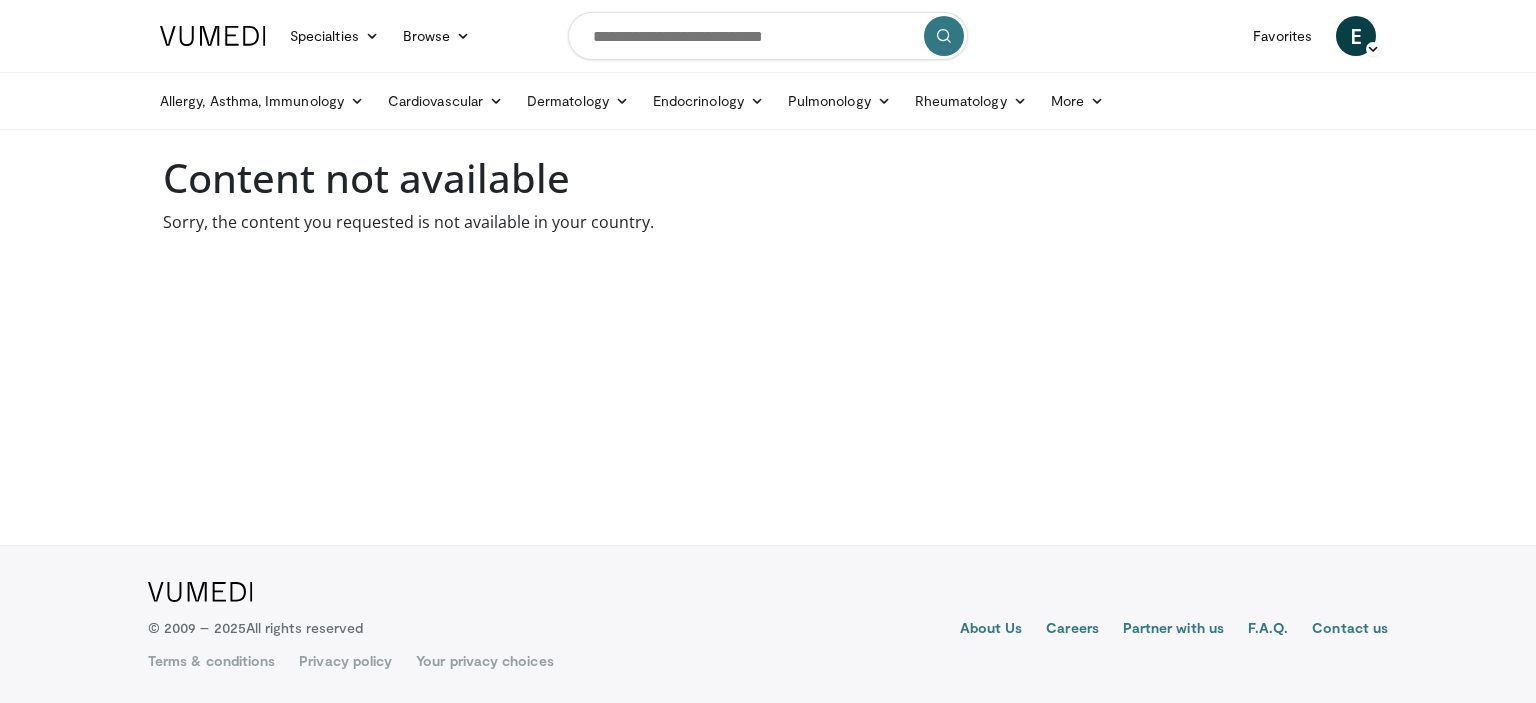 scroll, scrollTop: 0, scrollLeft: 0, axis: both 